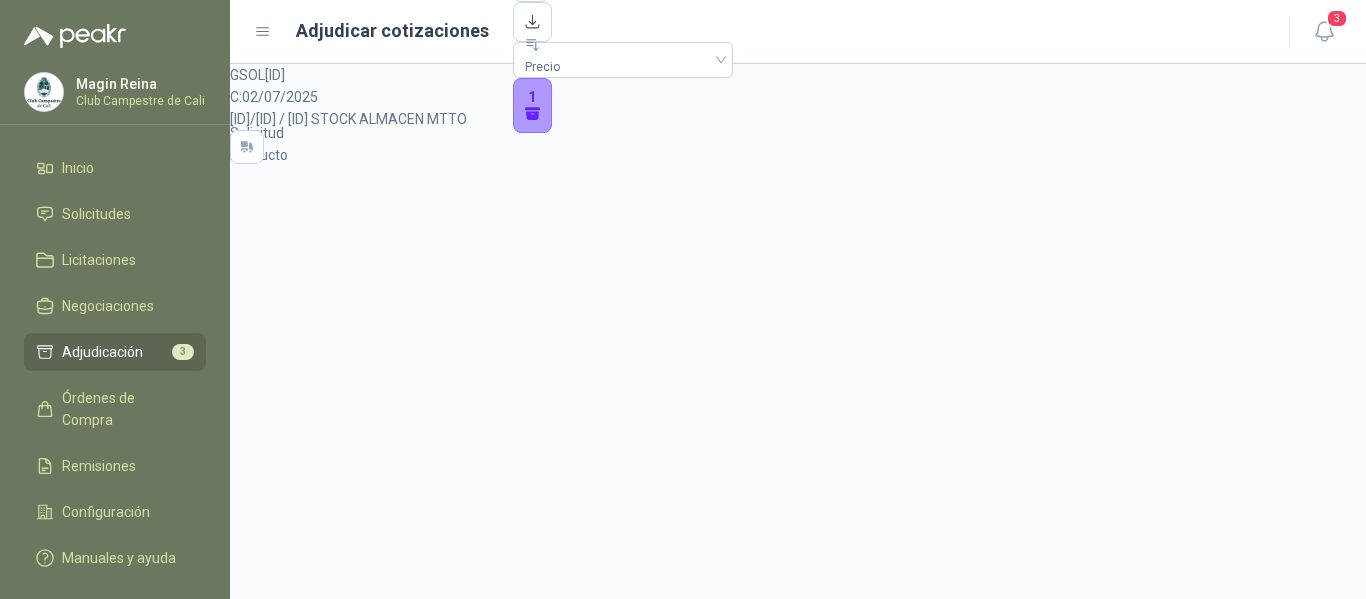scroll, scrollTop: 0, scrollLeft: 0, axis: both 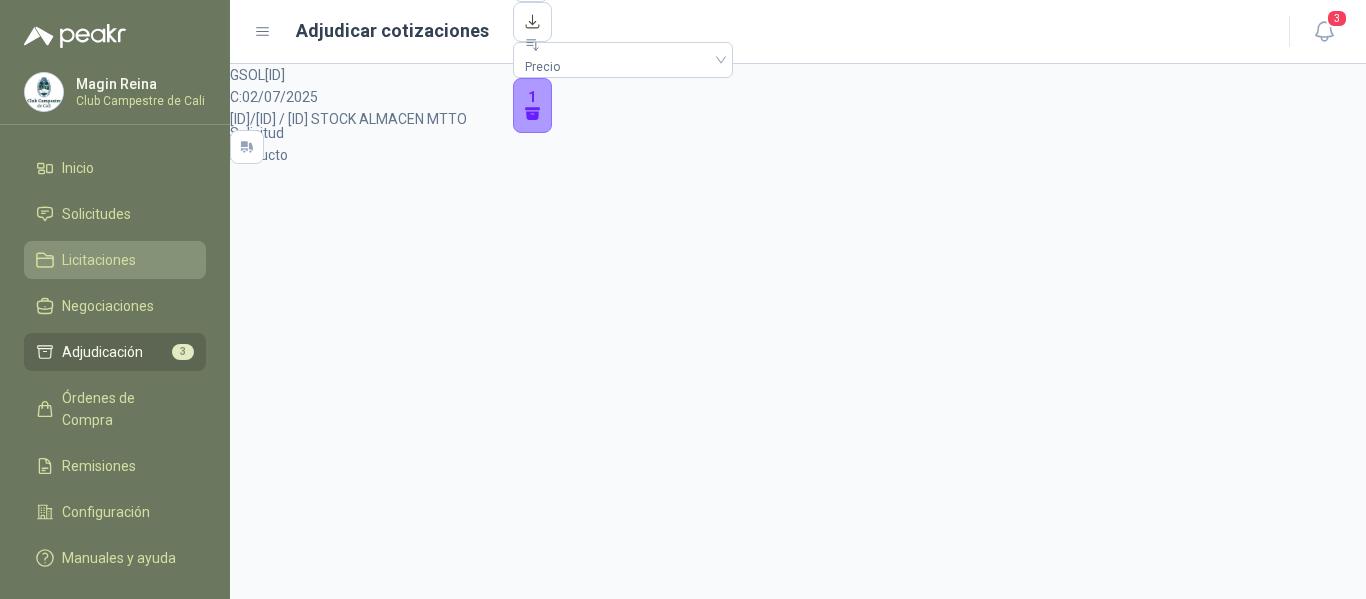 click on "Licitaciones" at bounding box center (99, 260) 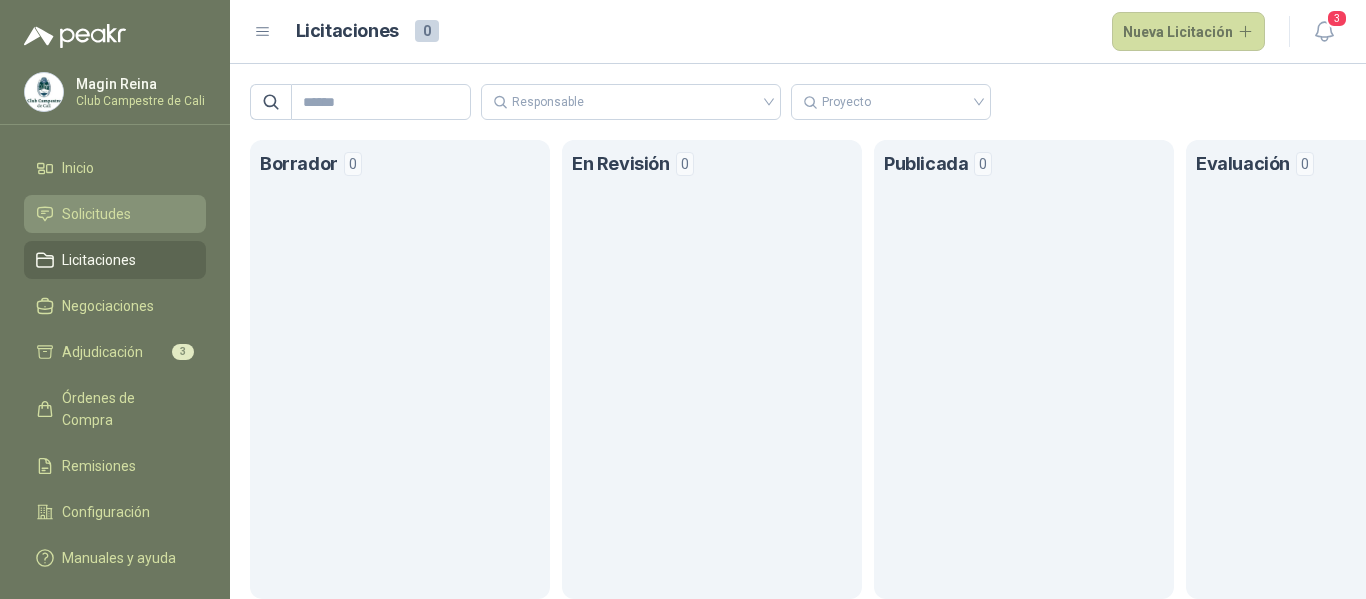 click on "Solicitudes" at bounding box center [96, 214] 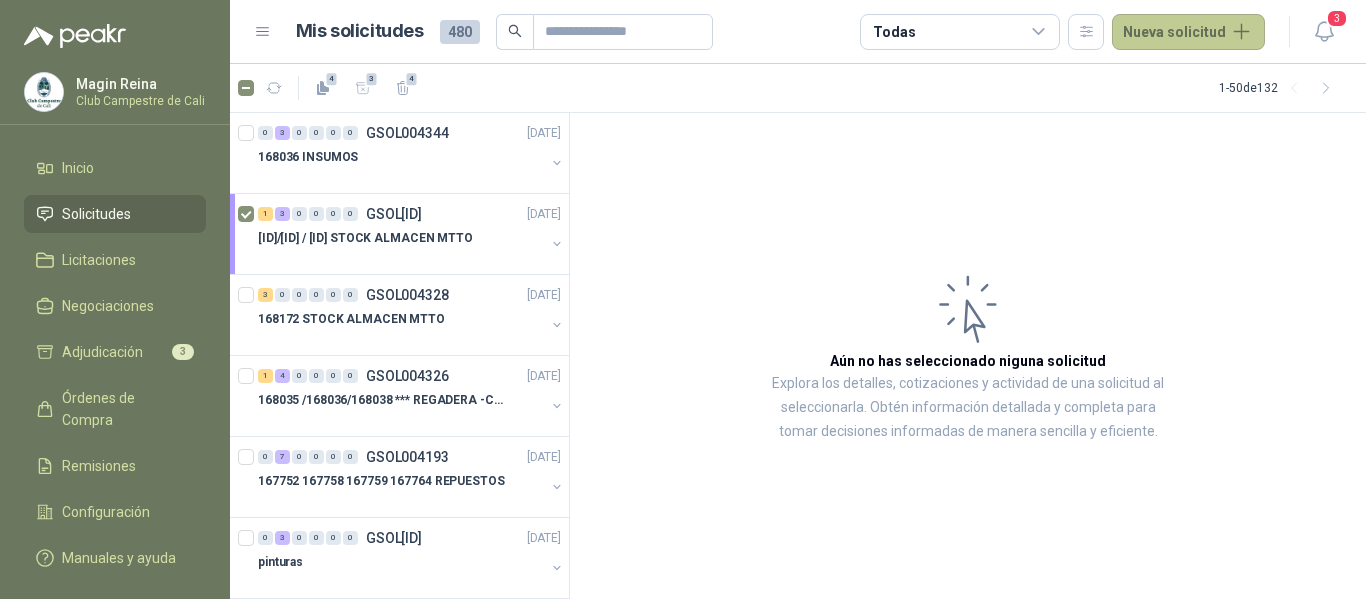 click on "Nueva solicitud" at bounding box center [1188, 32] 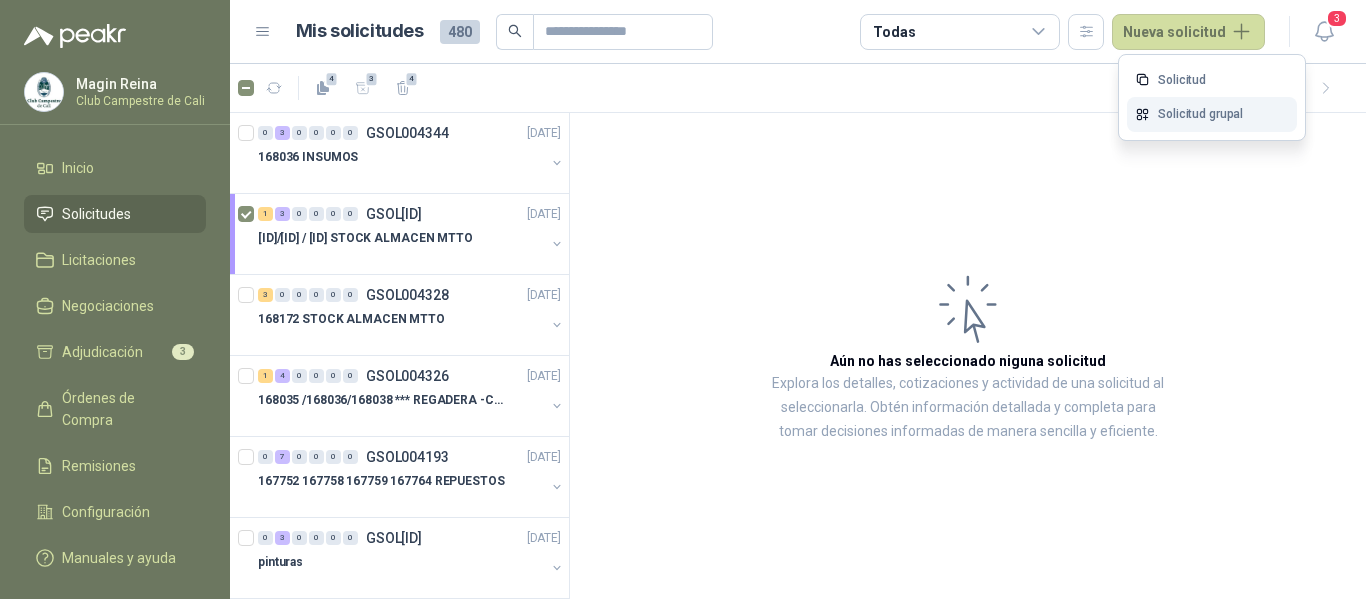 click on "Solicitud grupal" at bounding box center (1212, 114) 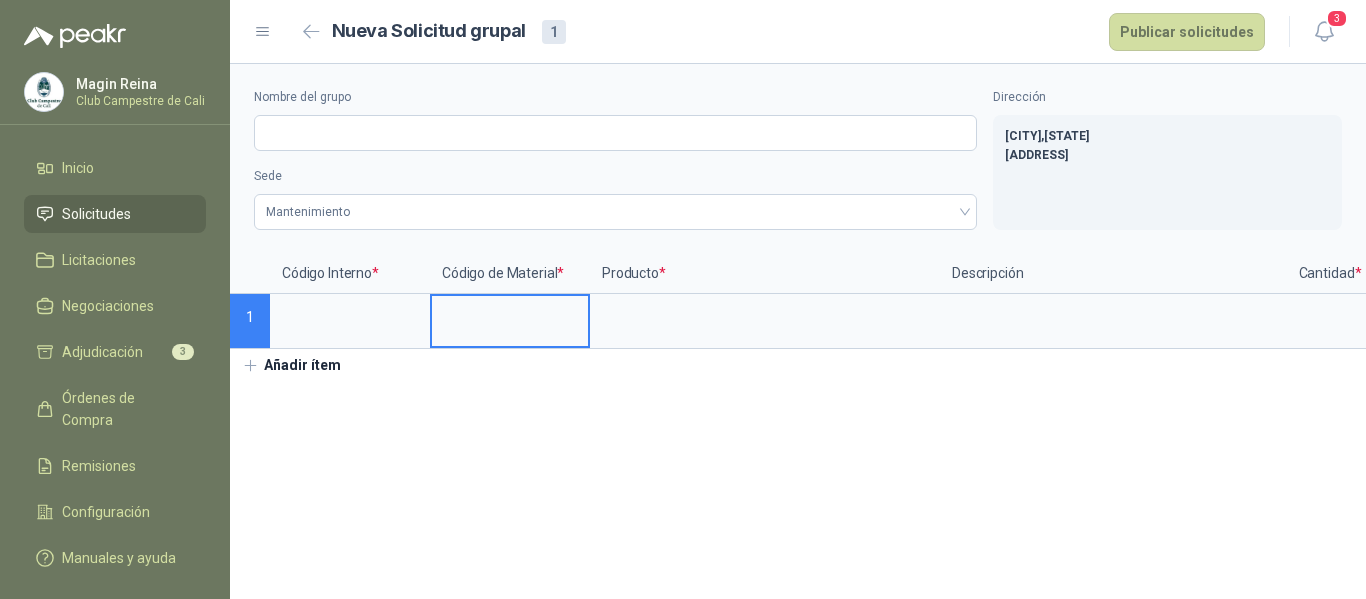 click at bounding box center [510, 315] 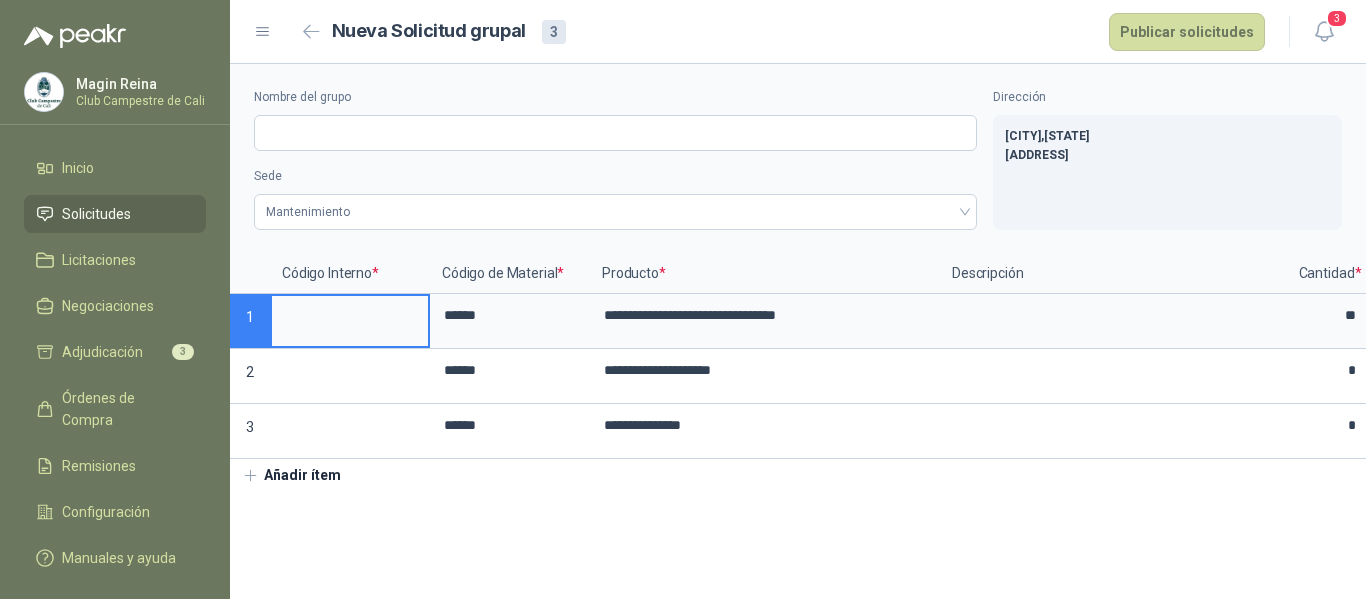 click at bounding box center (350, 315) 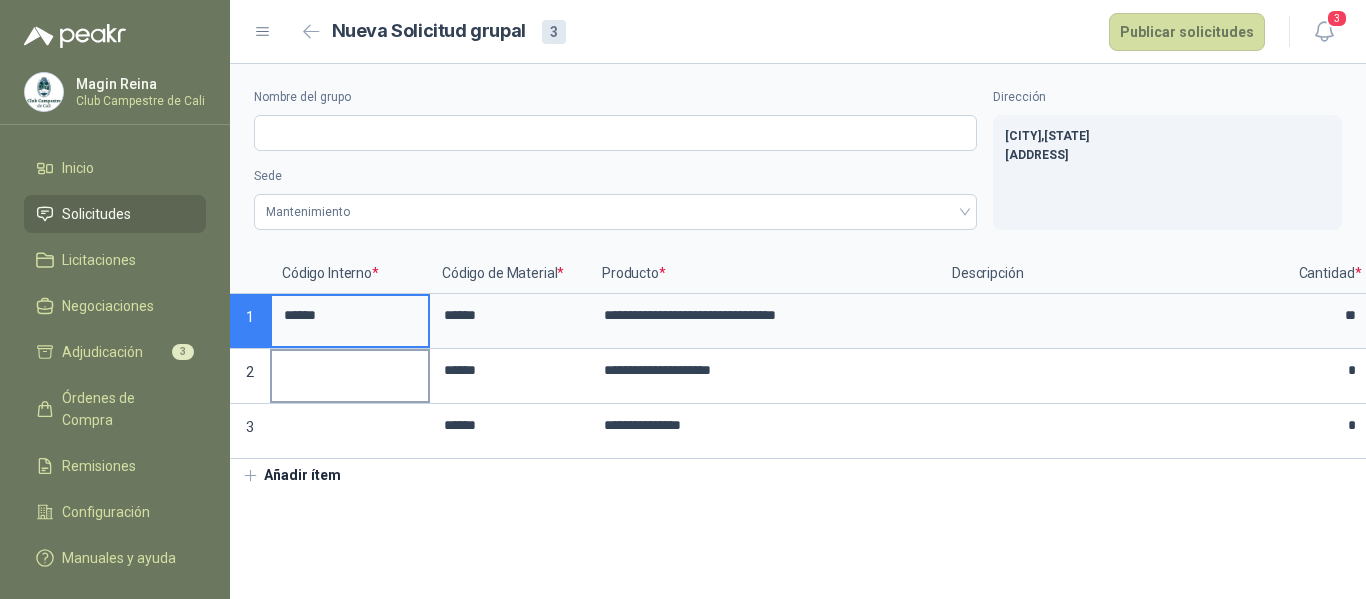 click at bounding box center (350, 370) 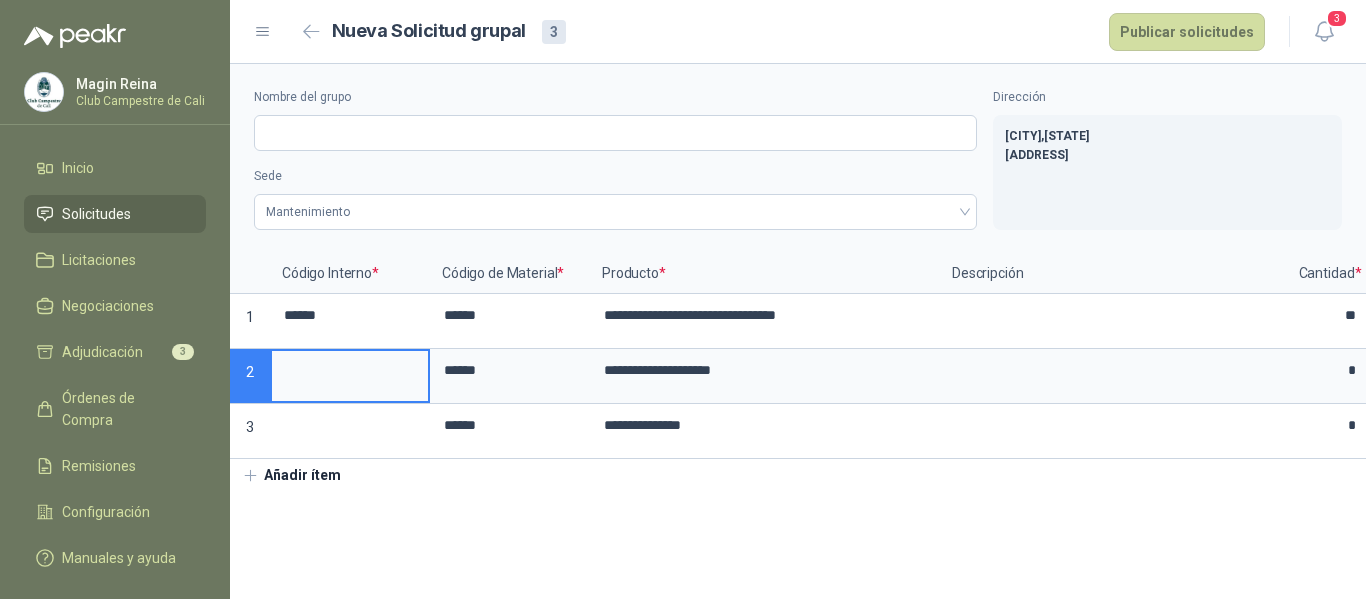 click at bounding box center [350, 370] 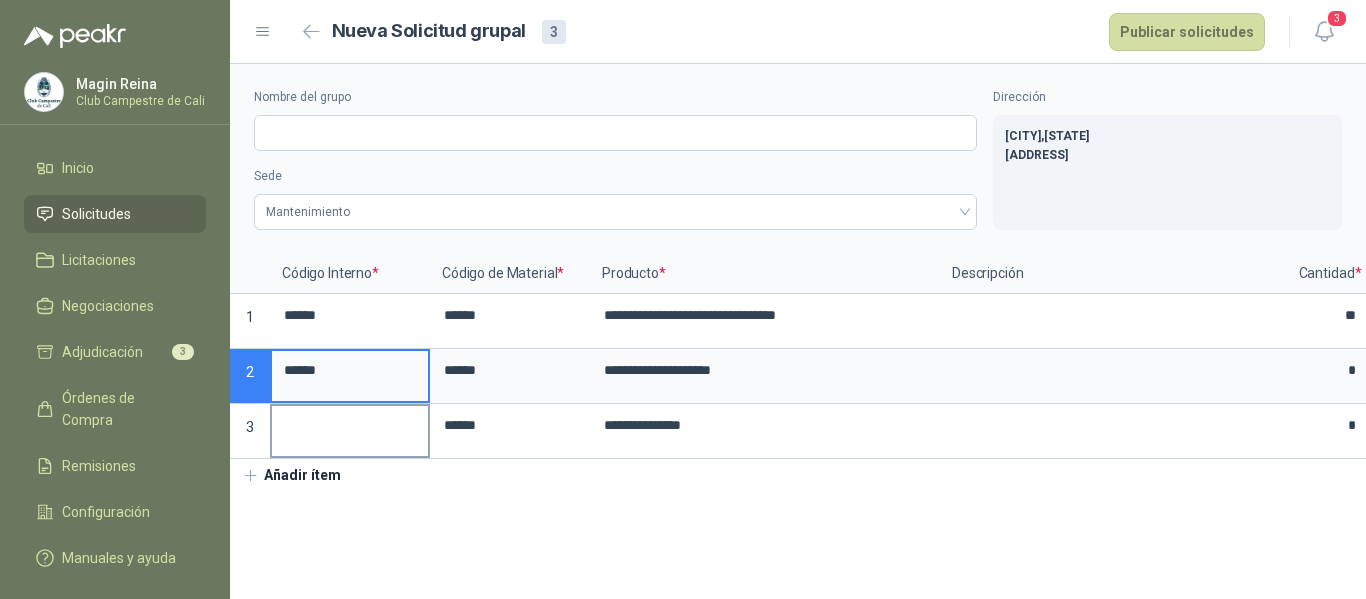 click at bounding box center [350, 425] 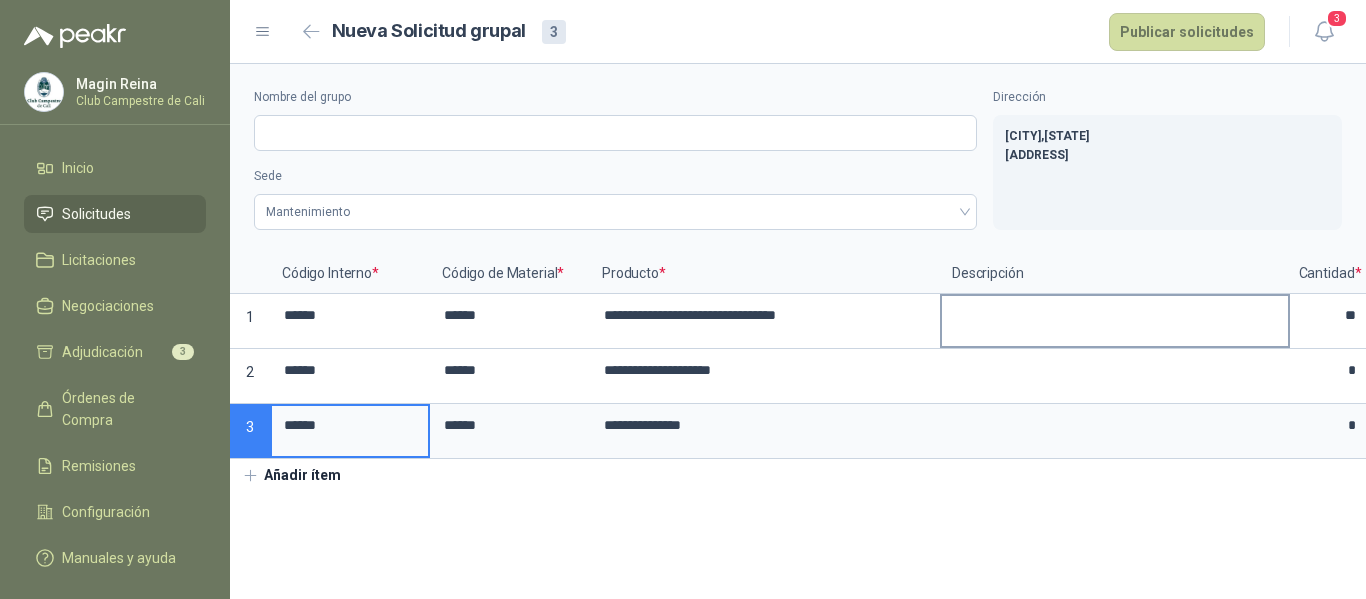 click at bounding box center [1115, 319] 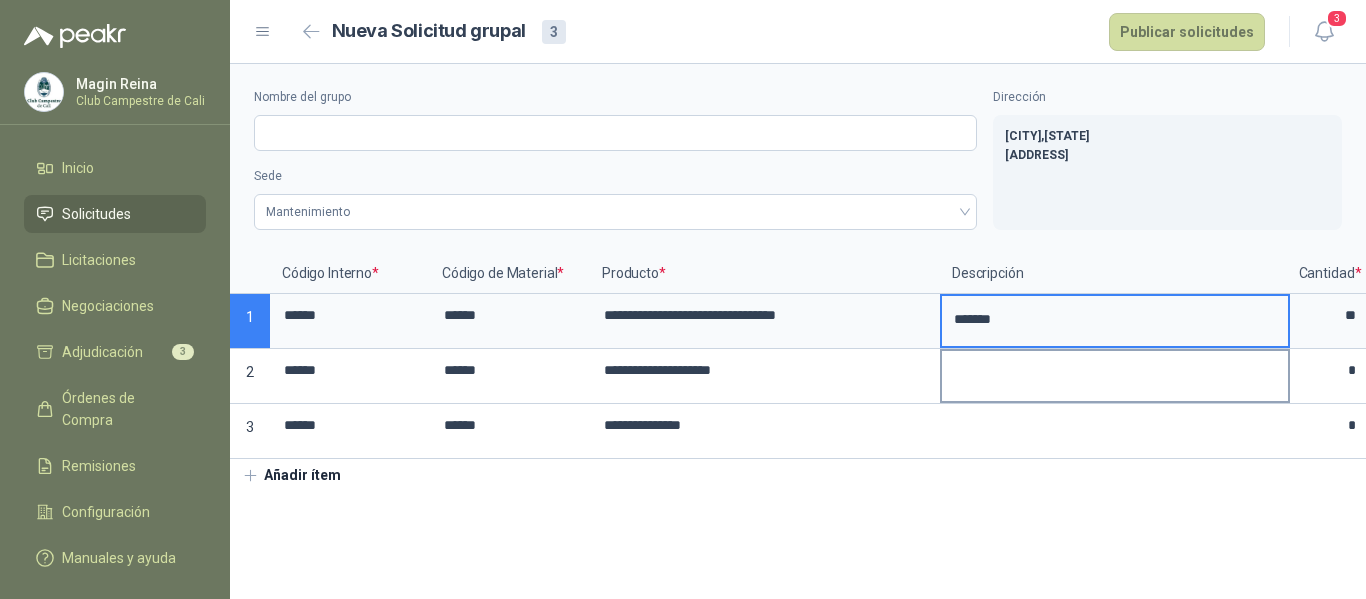 type on "******" 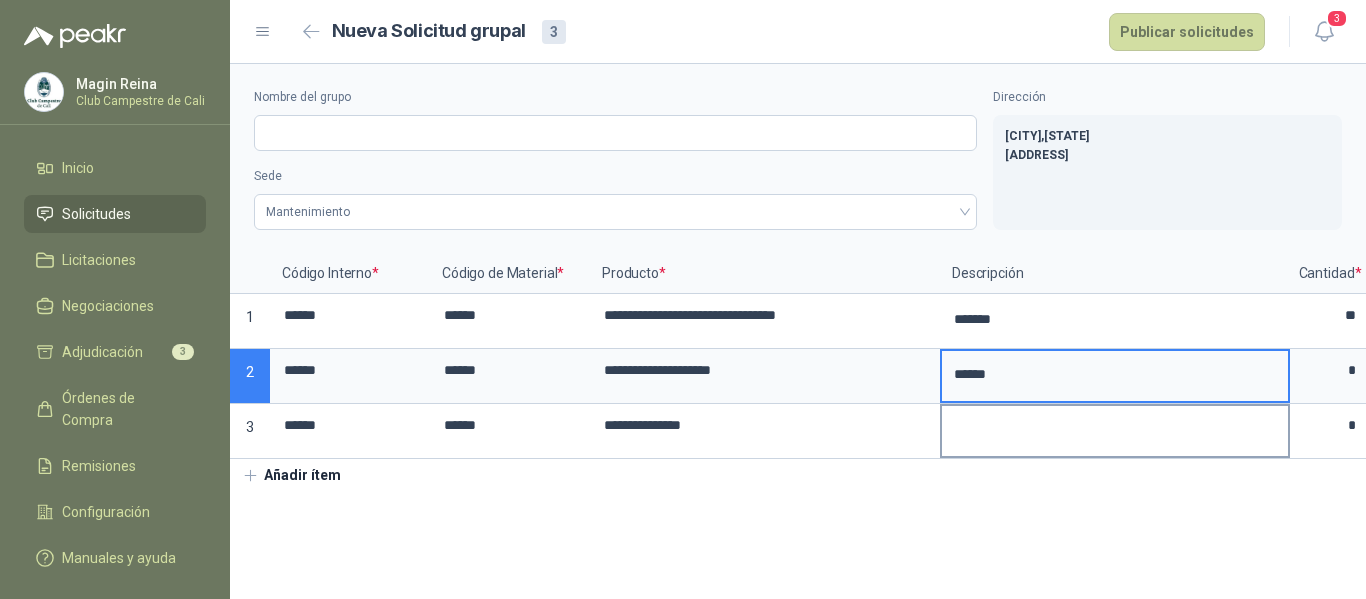 type on "******" 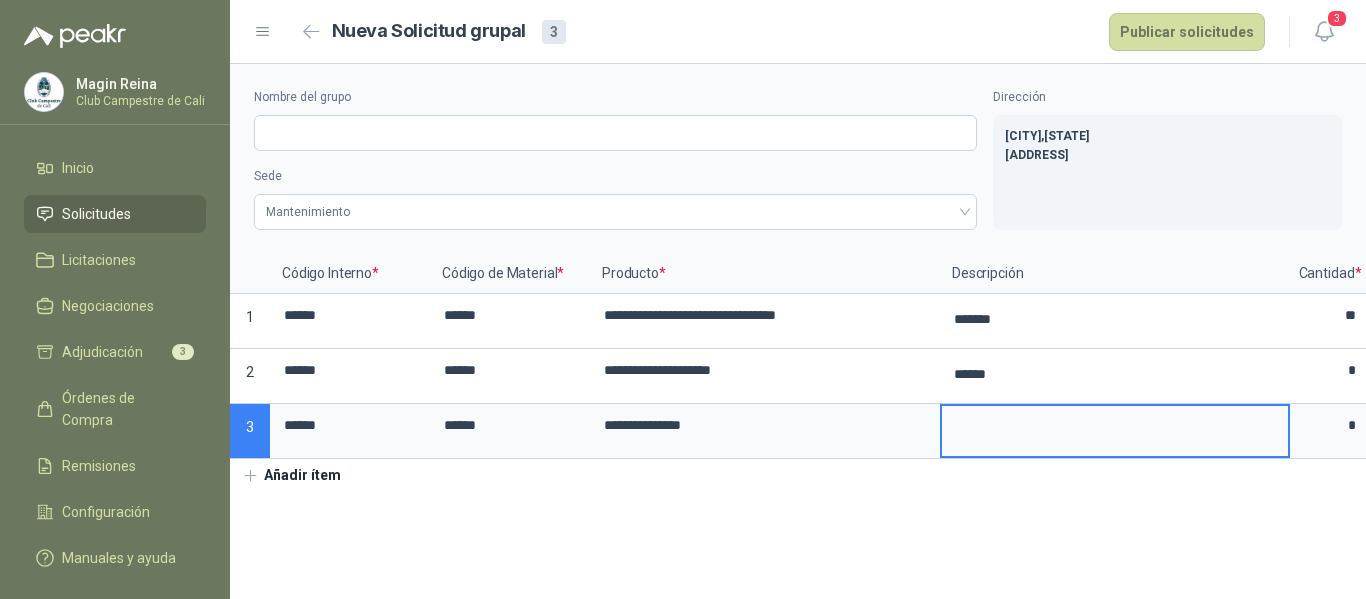 click at bounding box center (1115, 429) 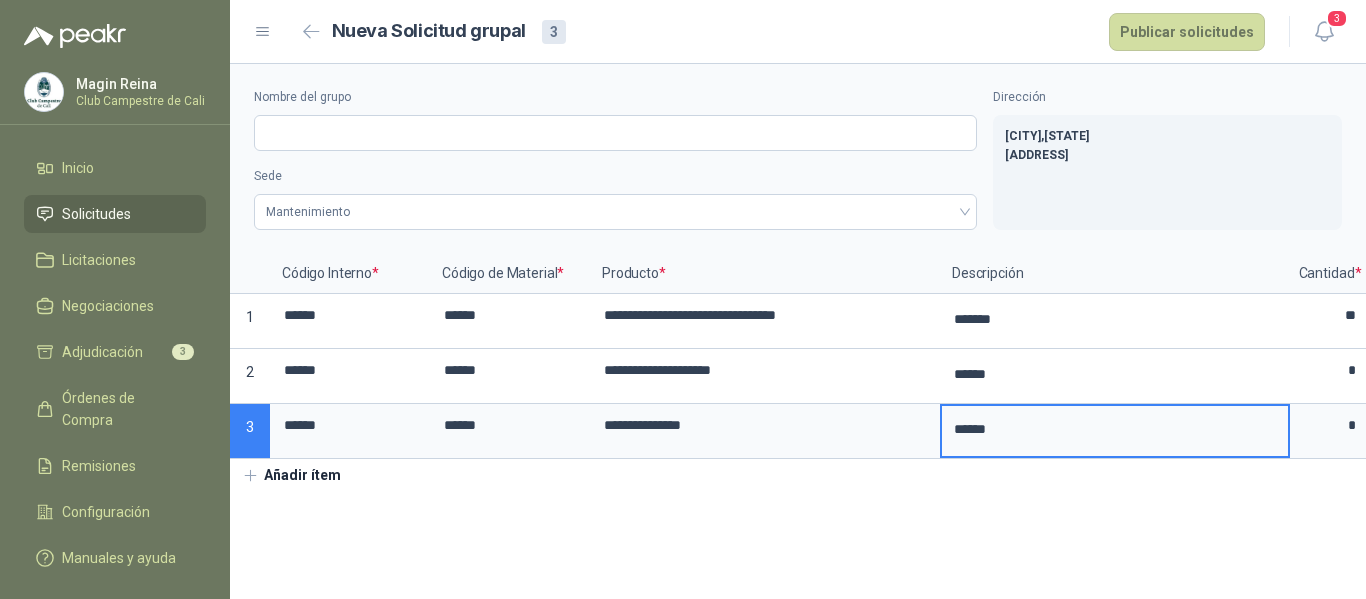 type on "******" 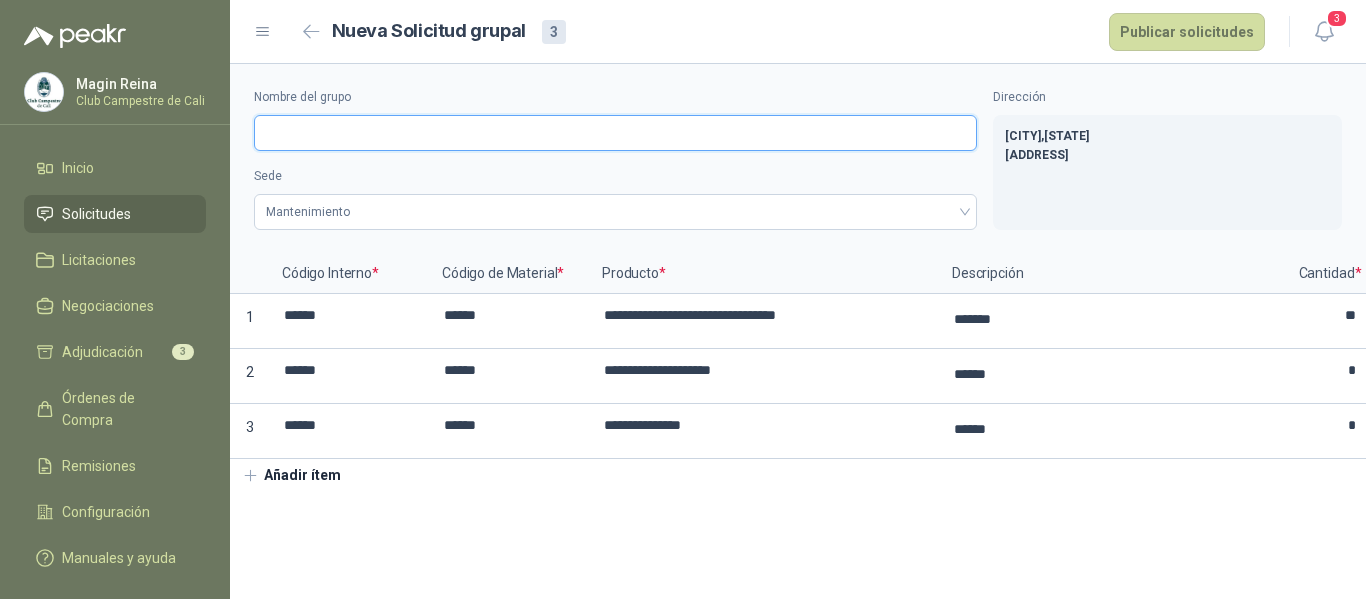 click on "Nombre del grupo" at bounding box center (615, 133) 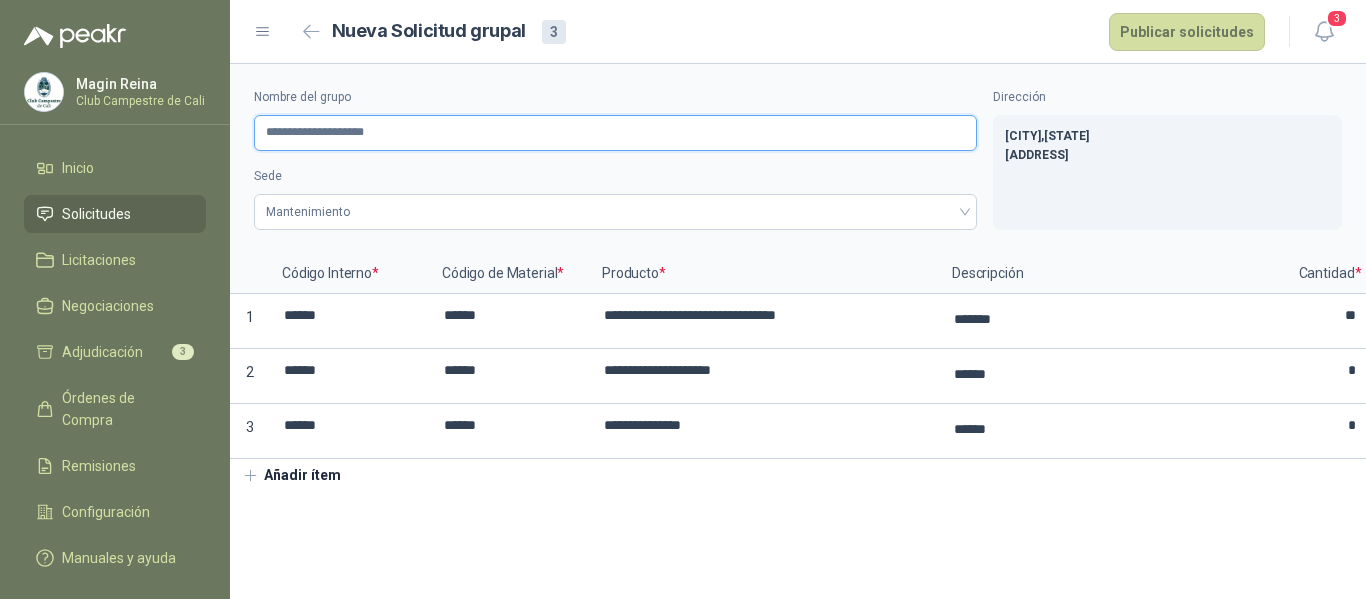 click on "**********" at bounding box center [615, 133] 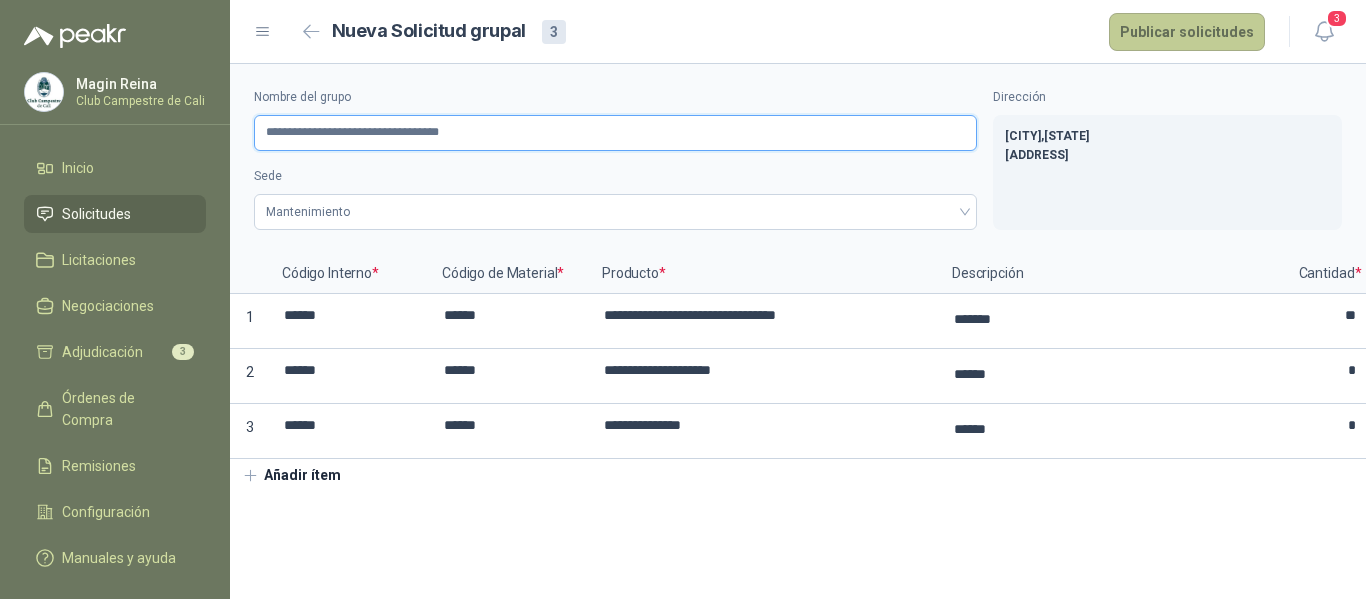 type on "**********" 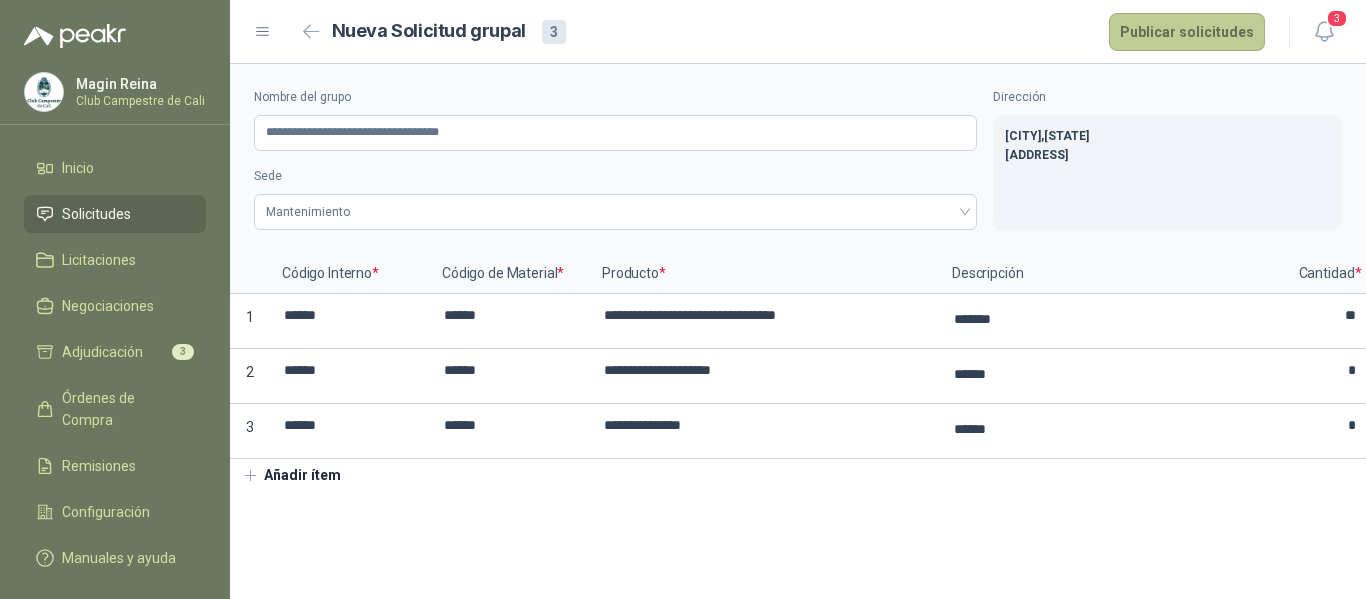 click on "Publicar solicitudes" at bounding box center (1187, 32) 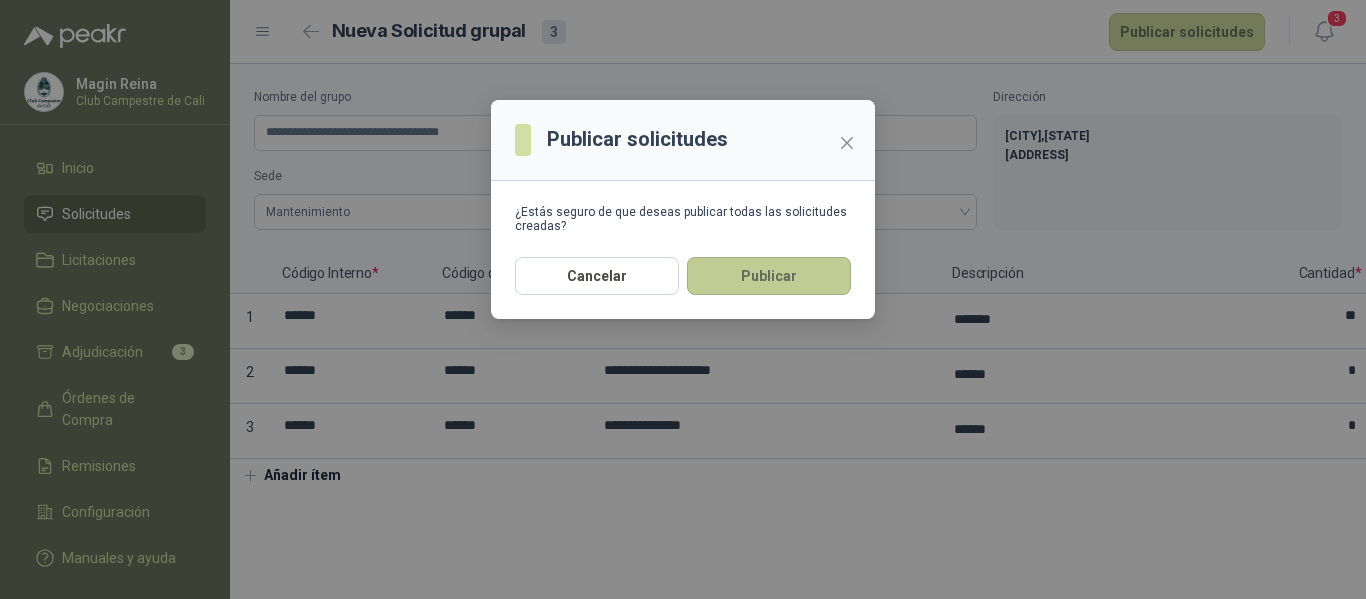 click on "Publicar" at bounding box center (769, 276) 